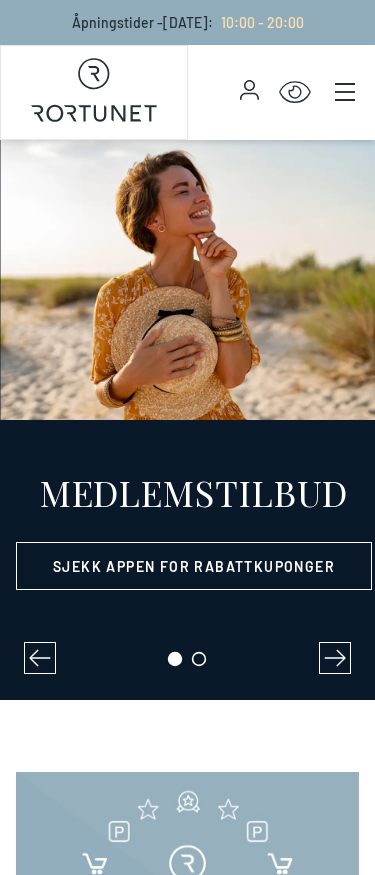select on "NO" 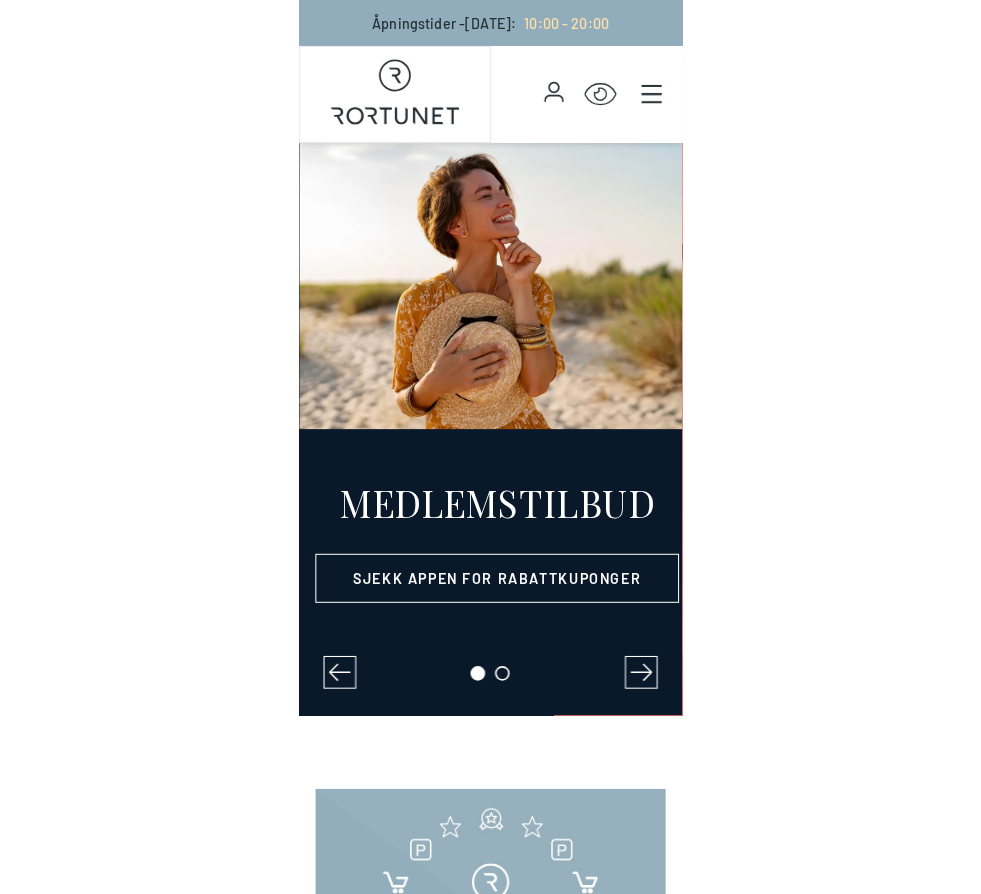 scroll, scrollTop: 0, scrollLeft: 0, axis: both 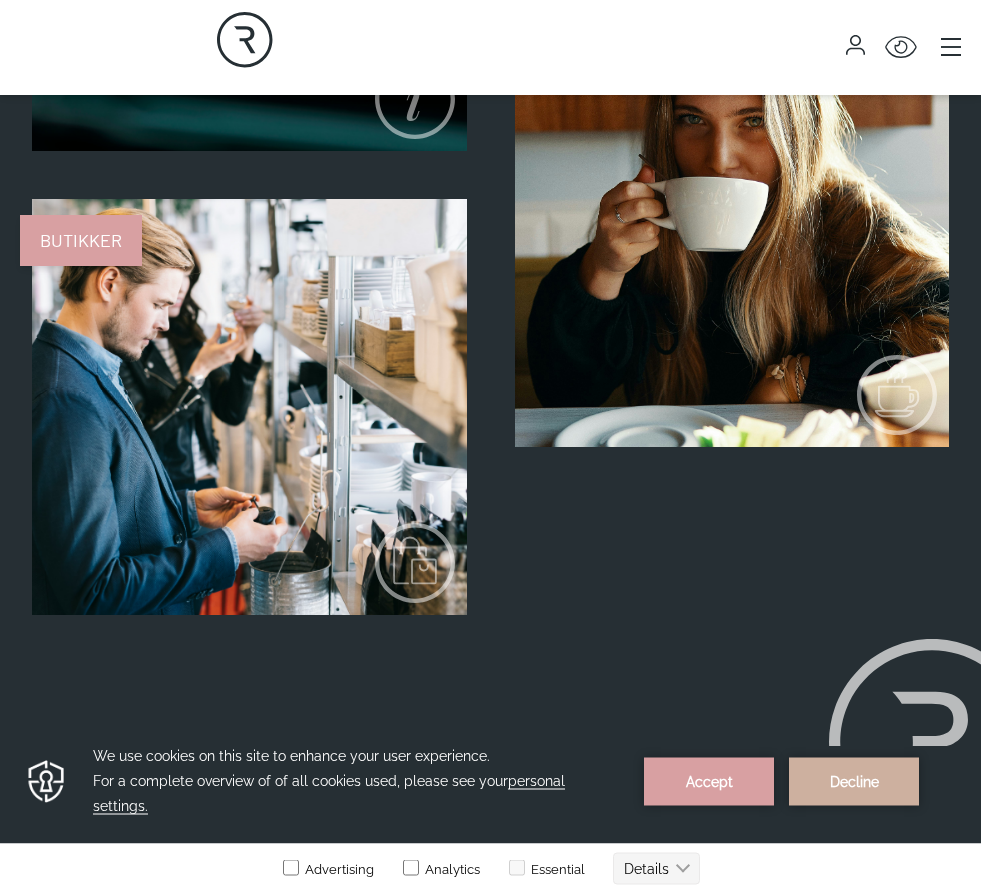 click on "Butikker" at bounding box center (81, 241) 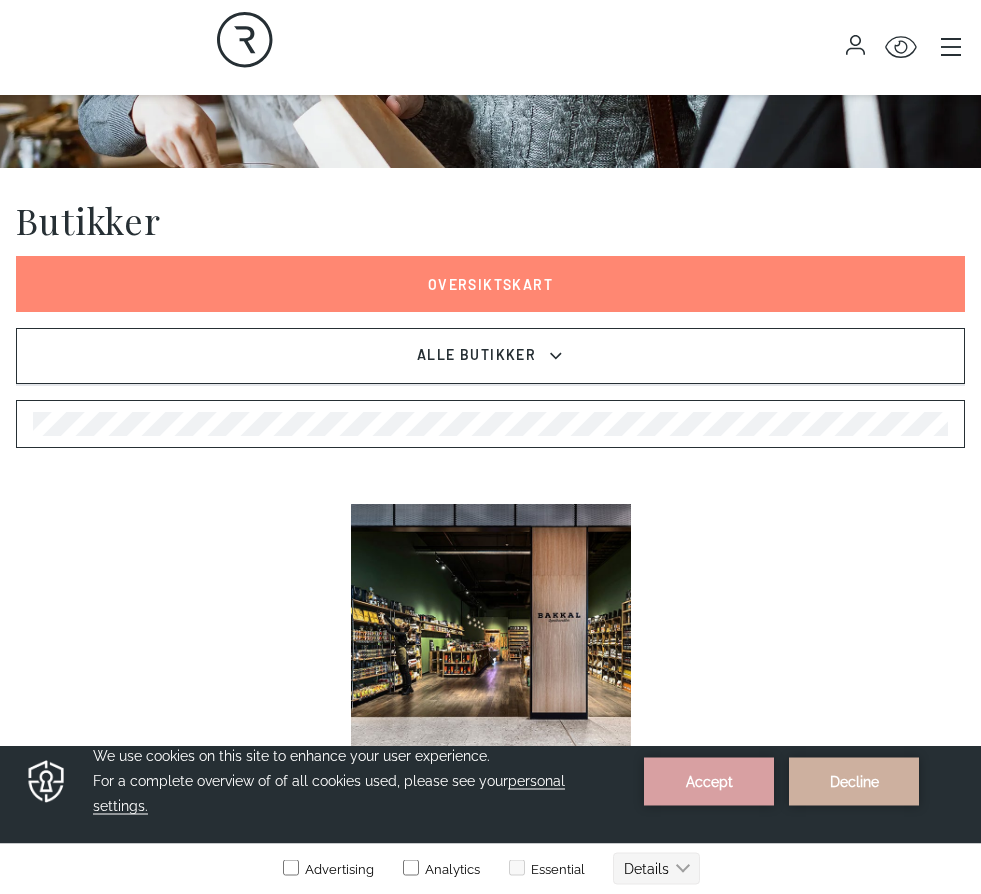 scroll, scrollTop: 373, scrollLeft: 0, axis: vertical 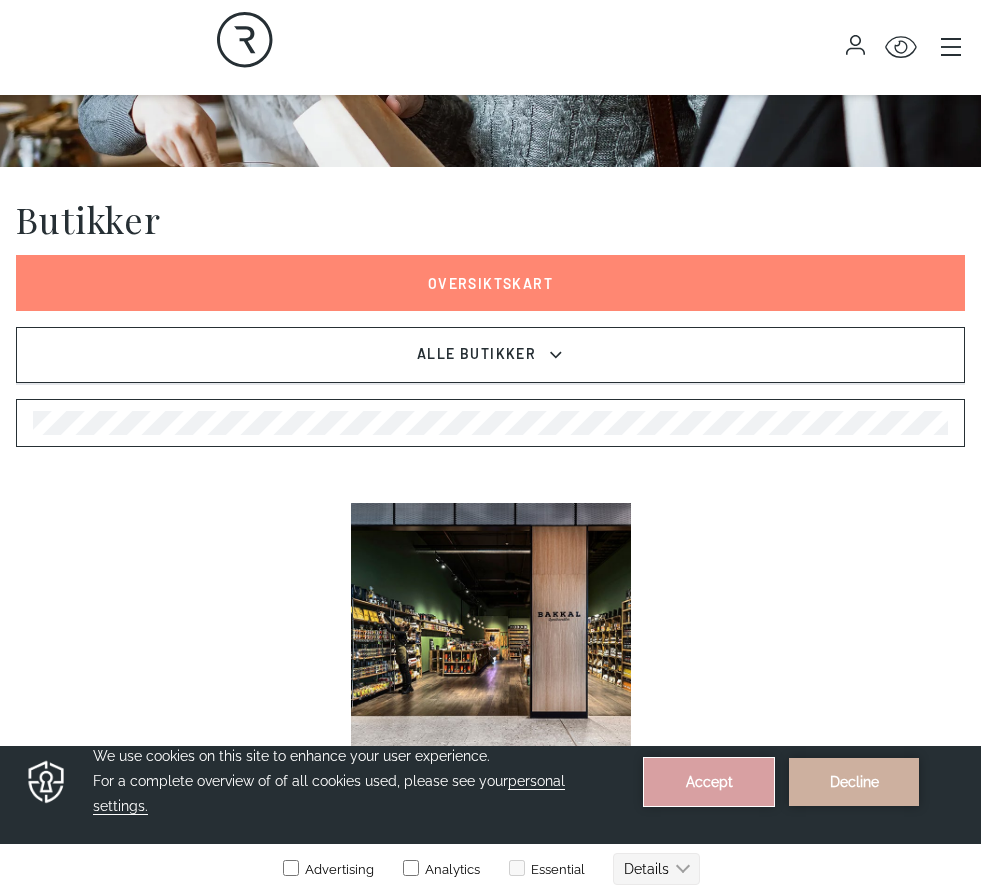 click on "Accept" at bounding box center [709, 782] 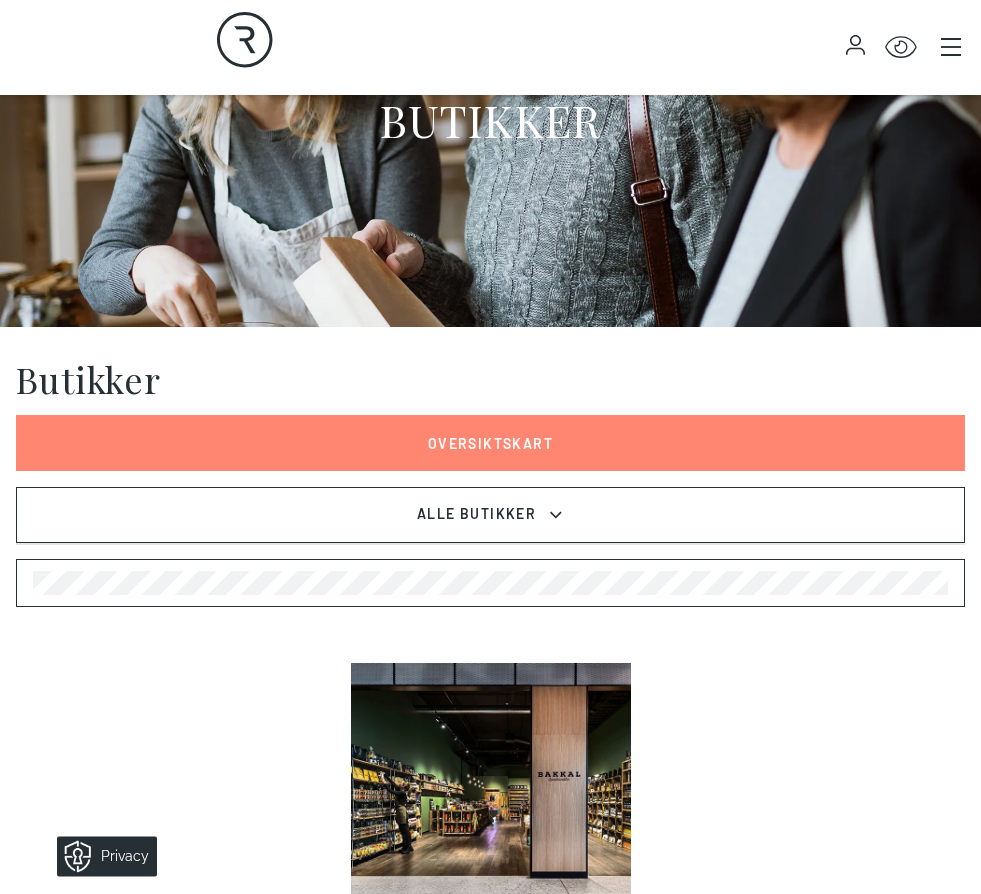 scroll, scrollTop: 210, scrollLeft: 0, axis: vertical 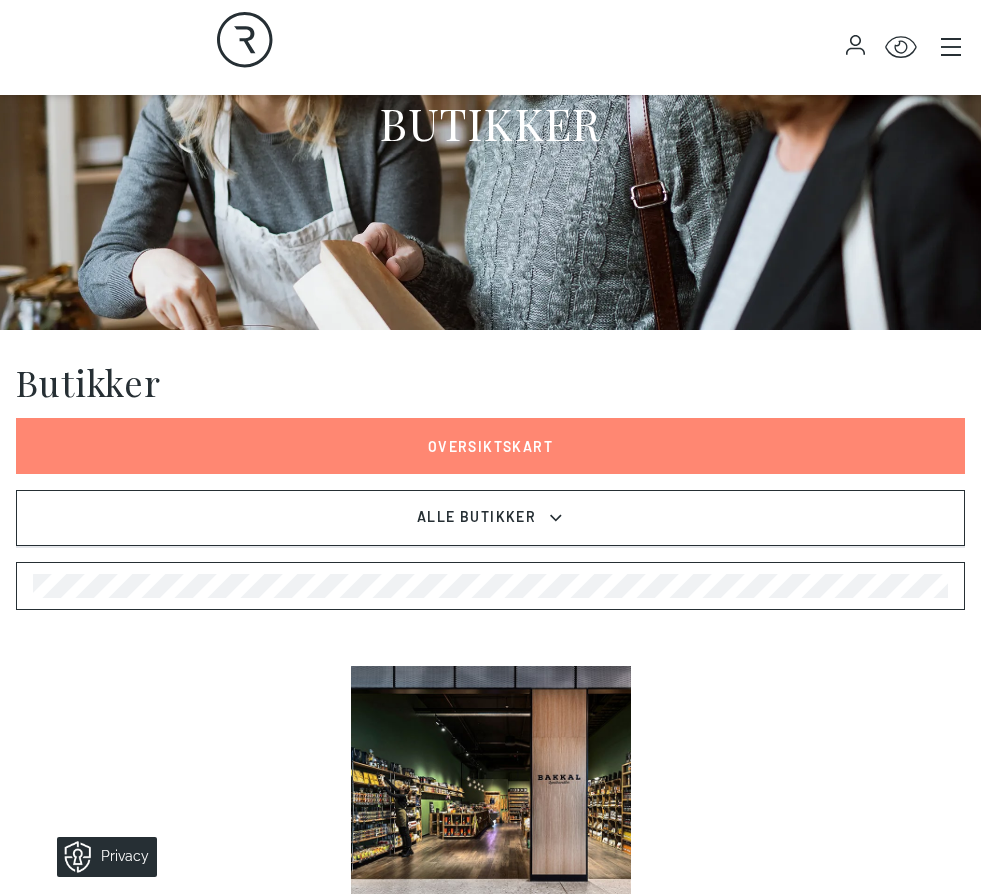 click on "Alle Butikker" at bounding box center (490, 518) 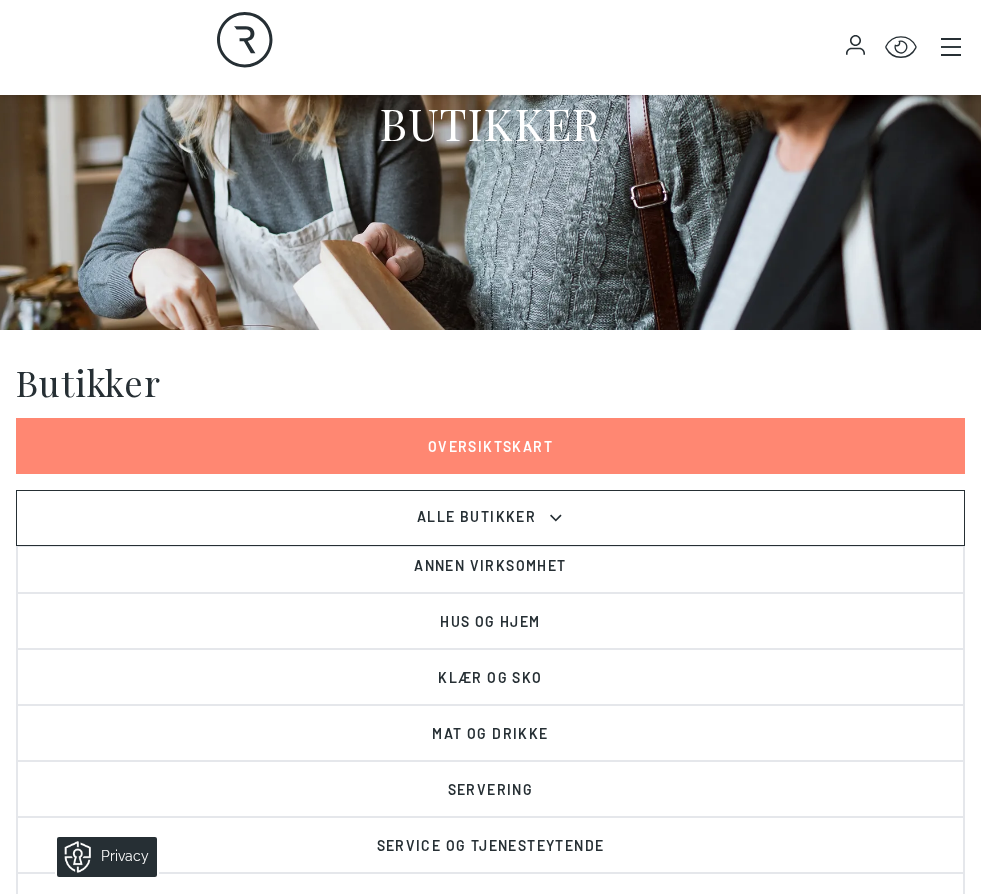 scroll, scrollTop: 66, scrollLeft: 0, axis: vertical 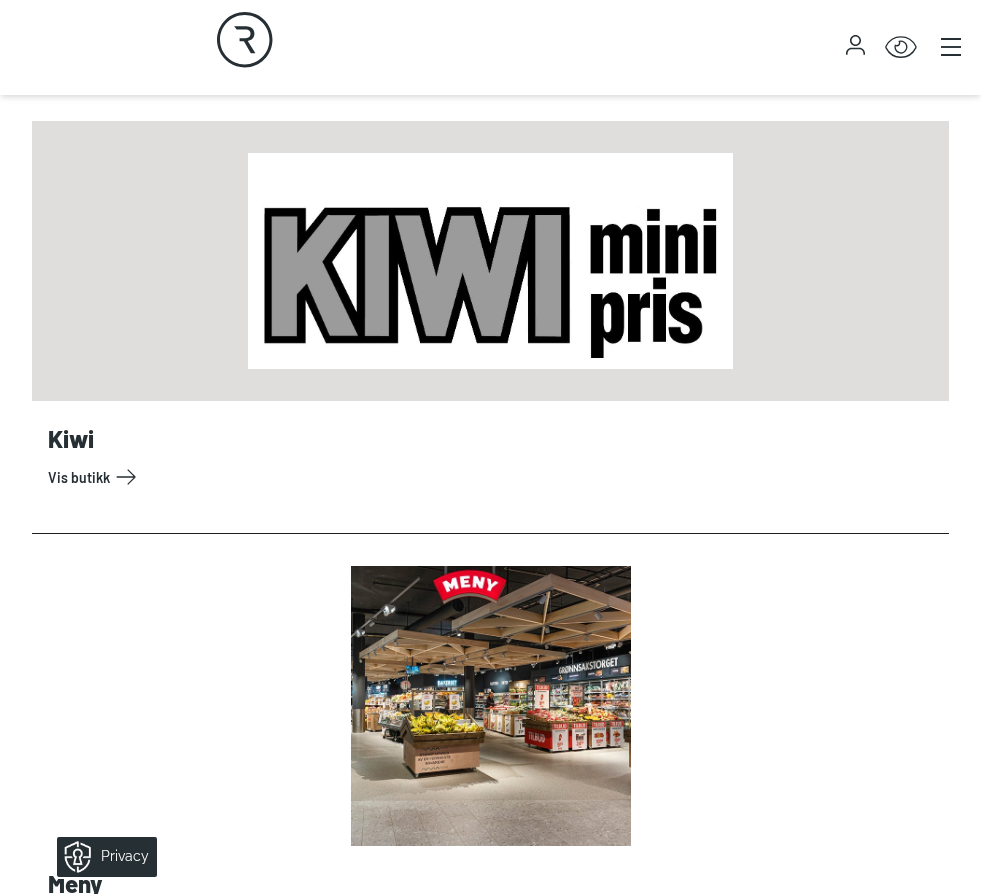 click on "Vis butikk" at bounding box center [494, 477] 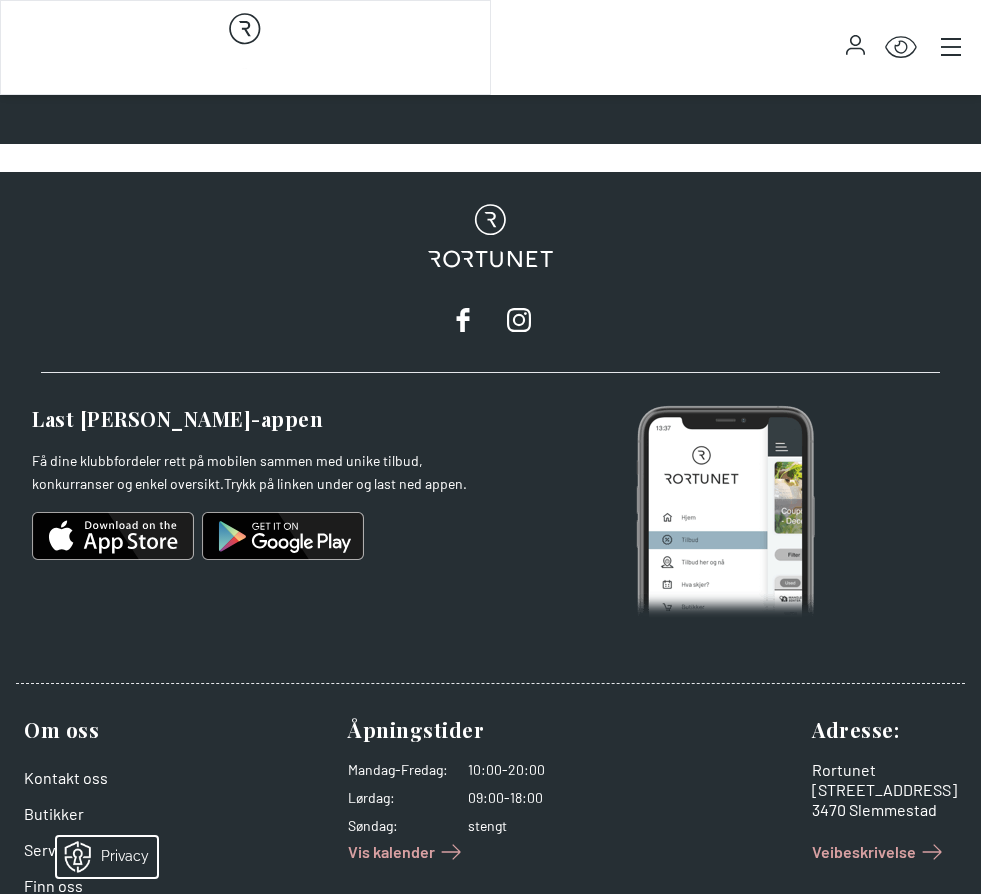 scroll, scrollTop: 0, scrollLeft: 0, axis: both 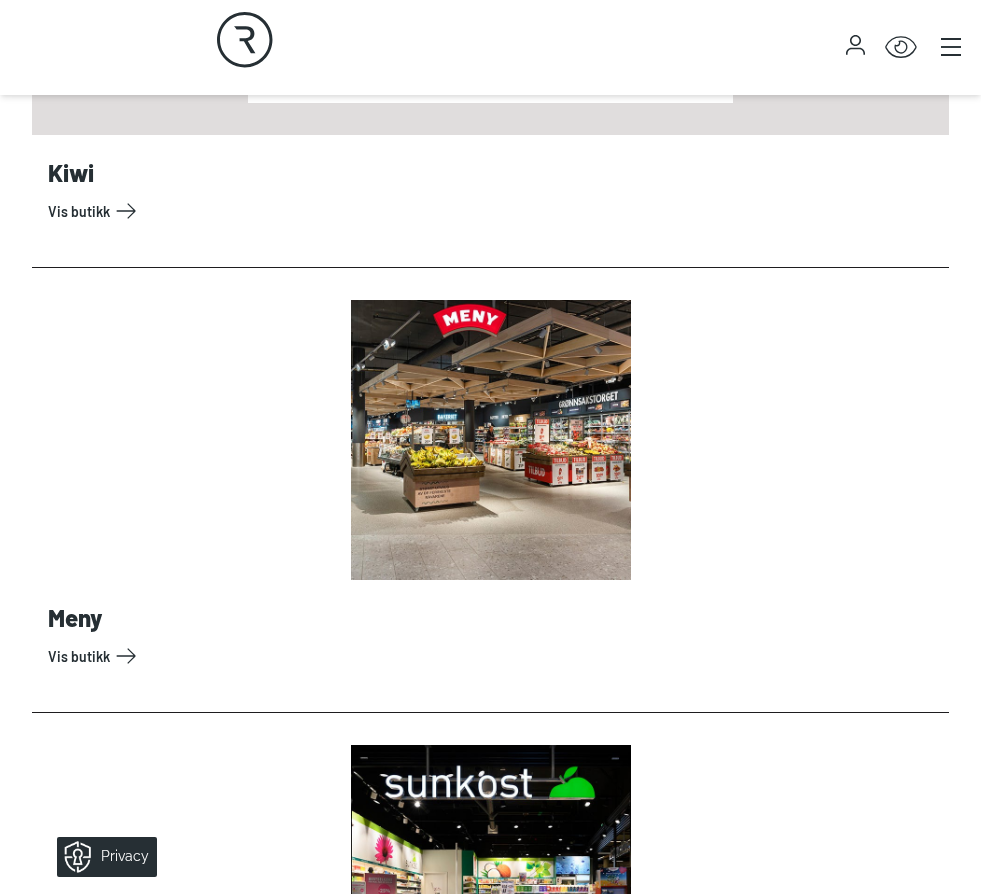 click on "Vis butikk" at bounding box center [494, 656] 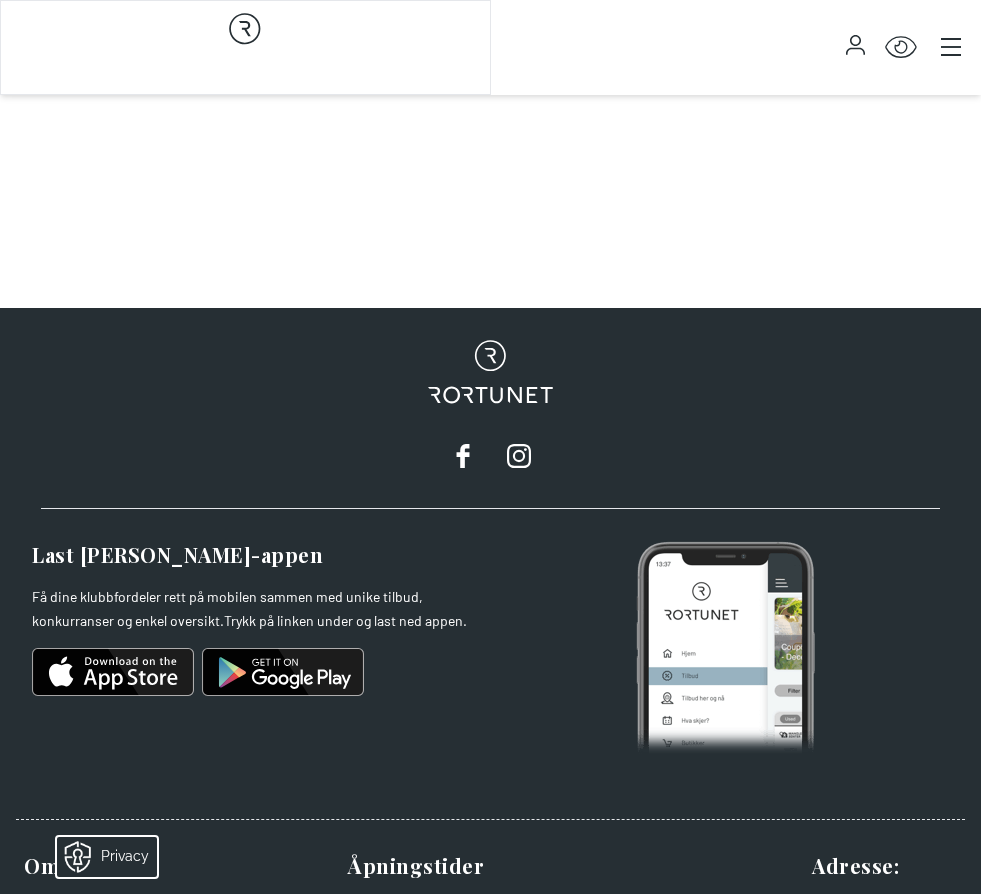 scroll, scrollTop: 0, scrollLeft: 0, axis: both 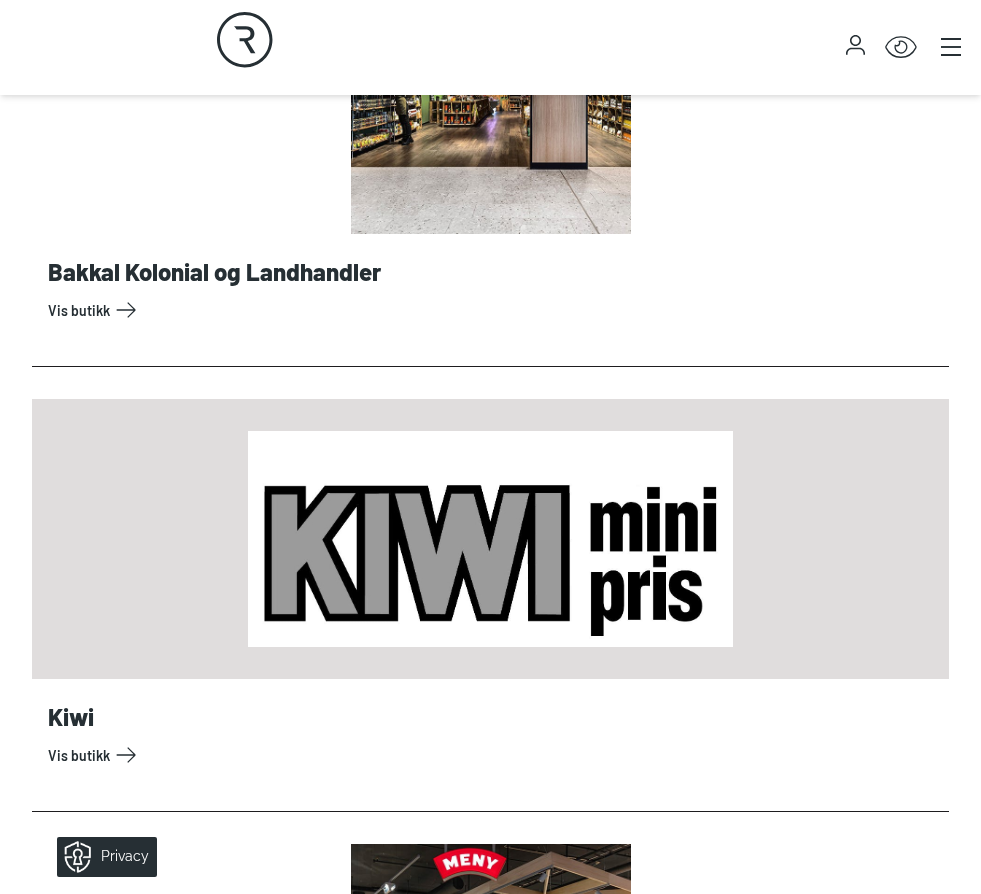 click on "Vis butikk" at bounding box center [494, 310] 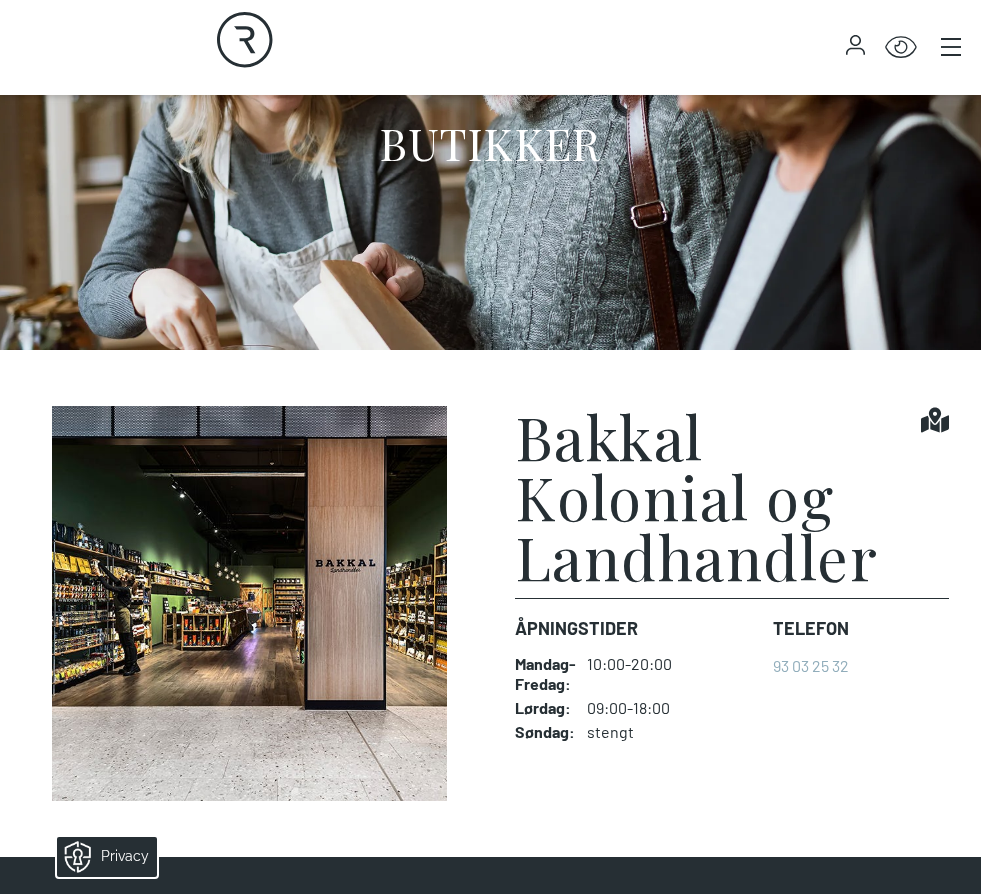 scroll, scrollTop: 353, scrollLeft: 0, axis: vertical 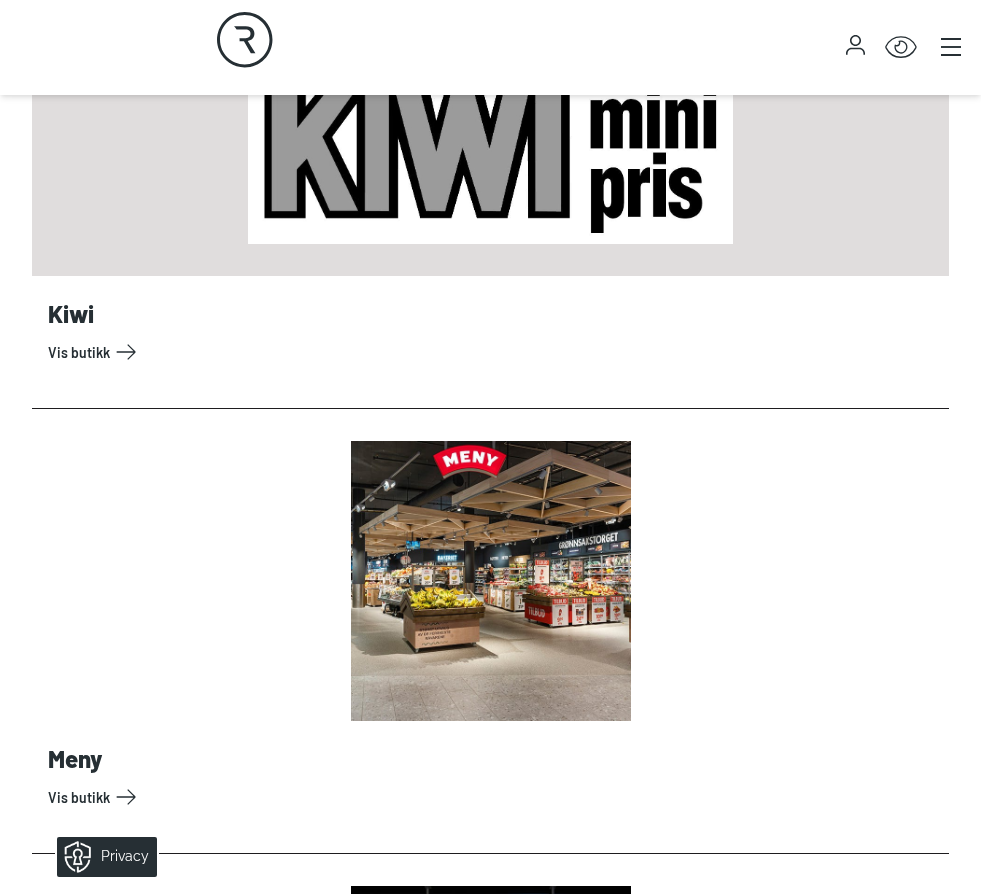 click on "Vis butikk" at bounding box center [494, 352] 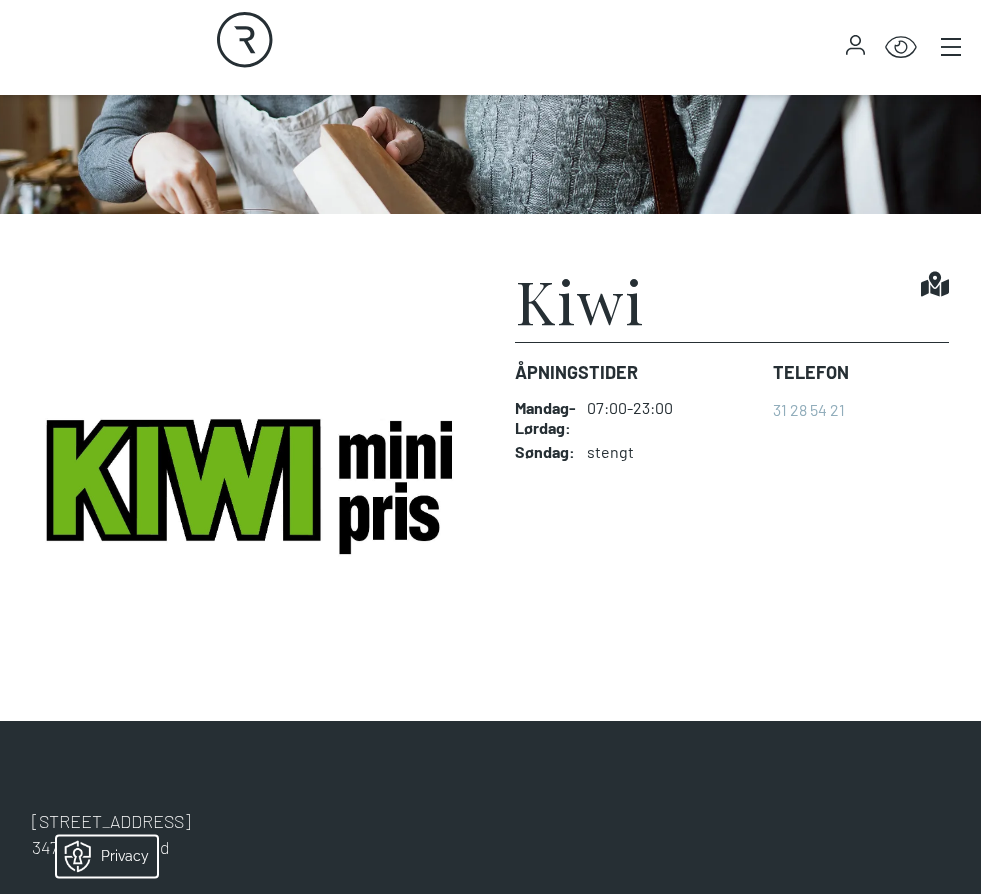 scroll, scrollTop: 0, scrollLeft: 0, axis: both 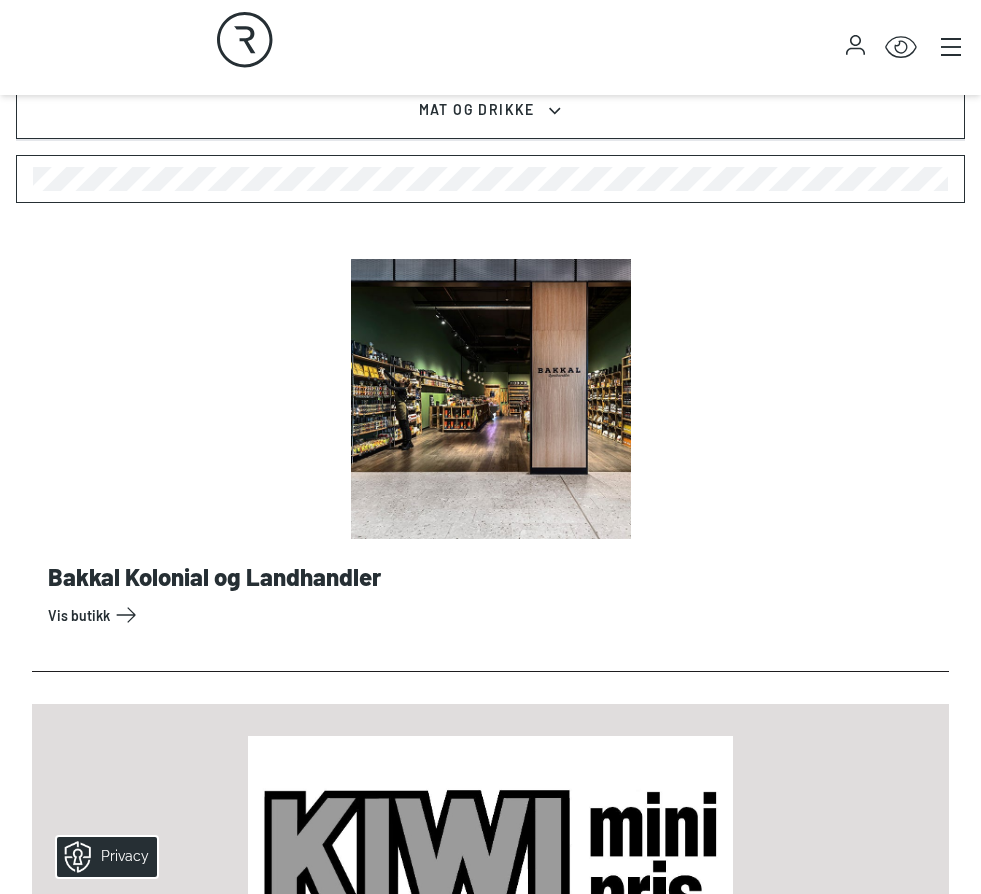 click 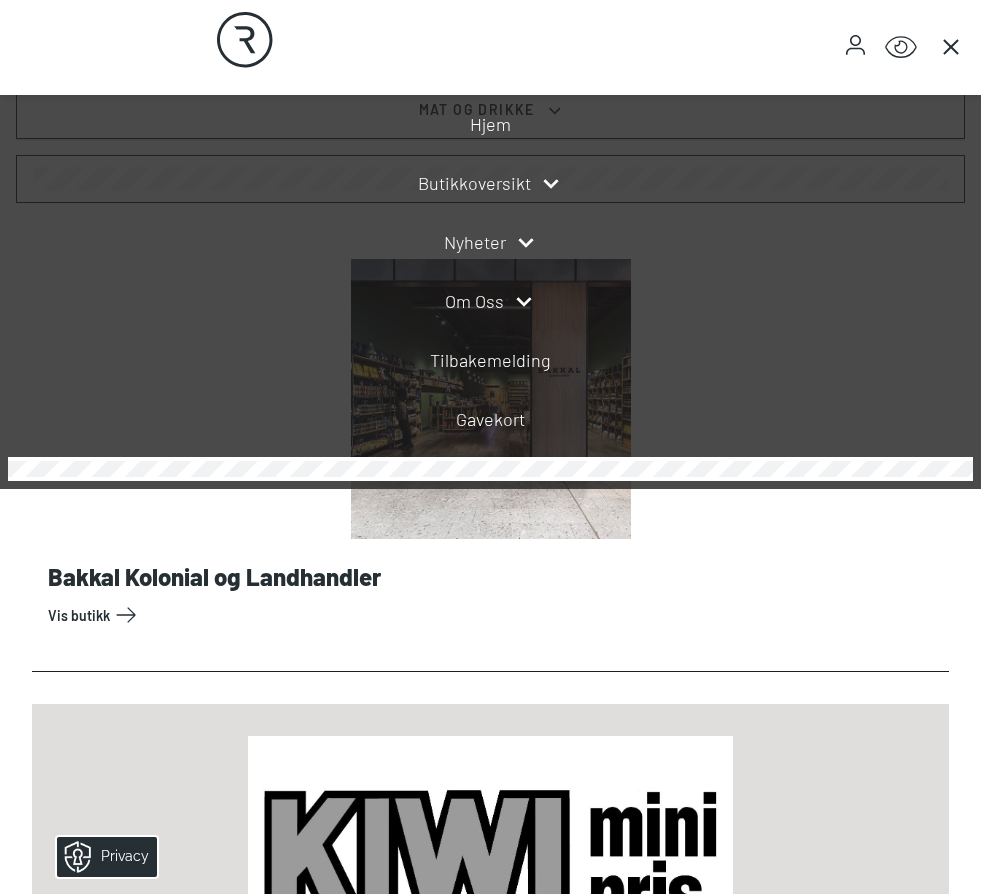 click on "Om oss" at bounding box center (474, 301) 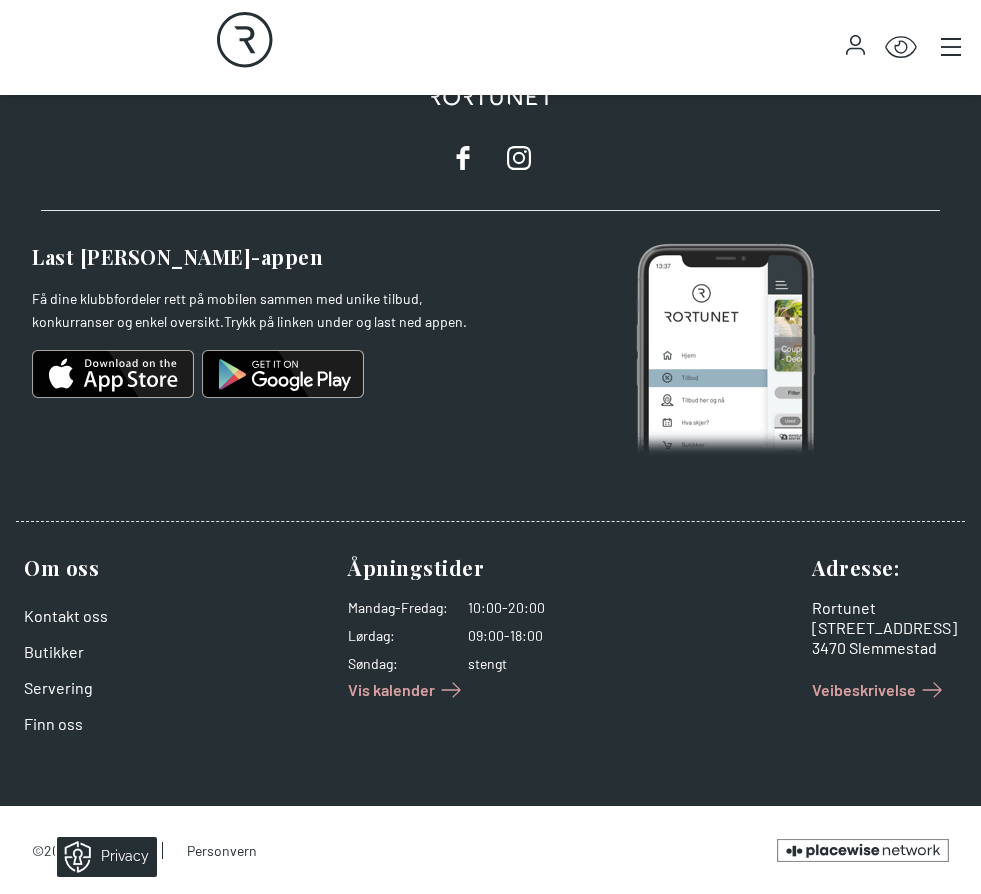scroll, scrollTop: 4328, scrollLeft: 0, axis: vertical 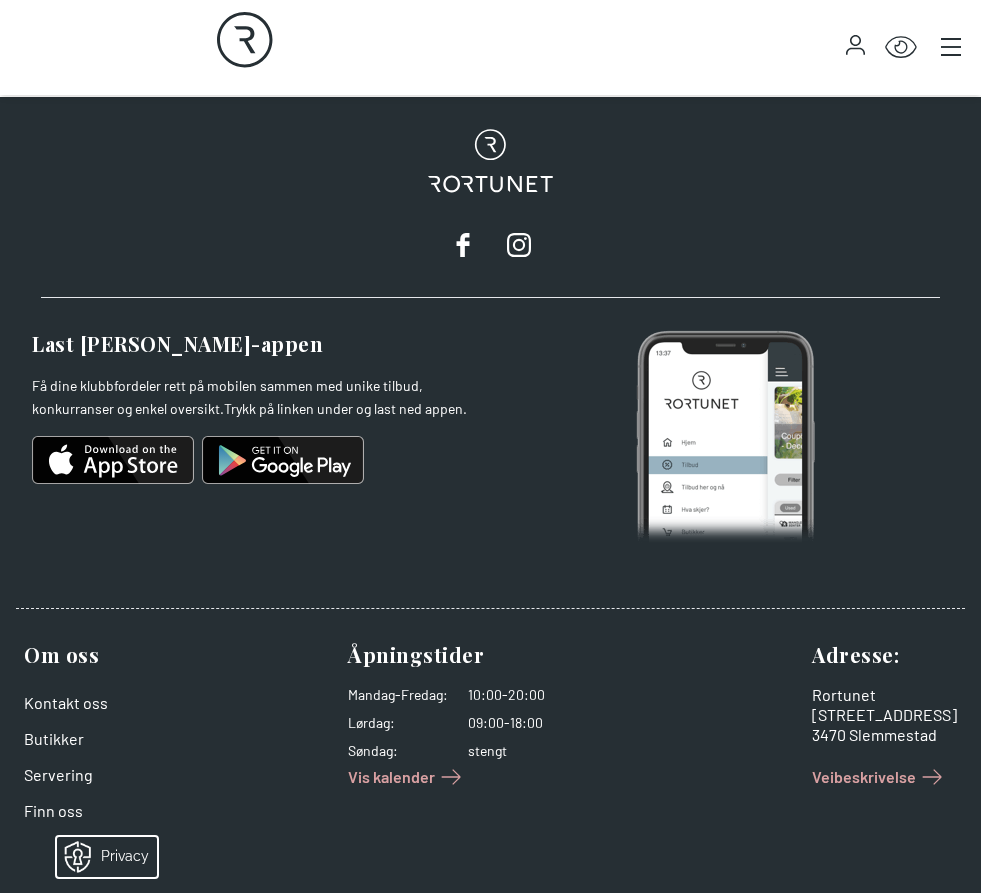 click on "[STREET_ADDRESS]" at bounding box center (884, 715) 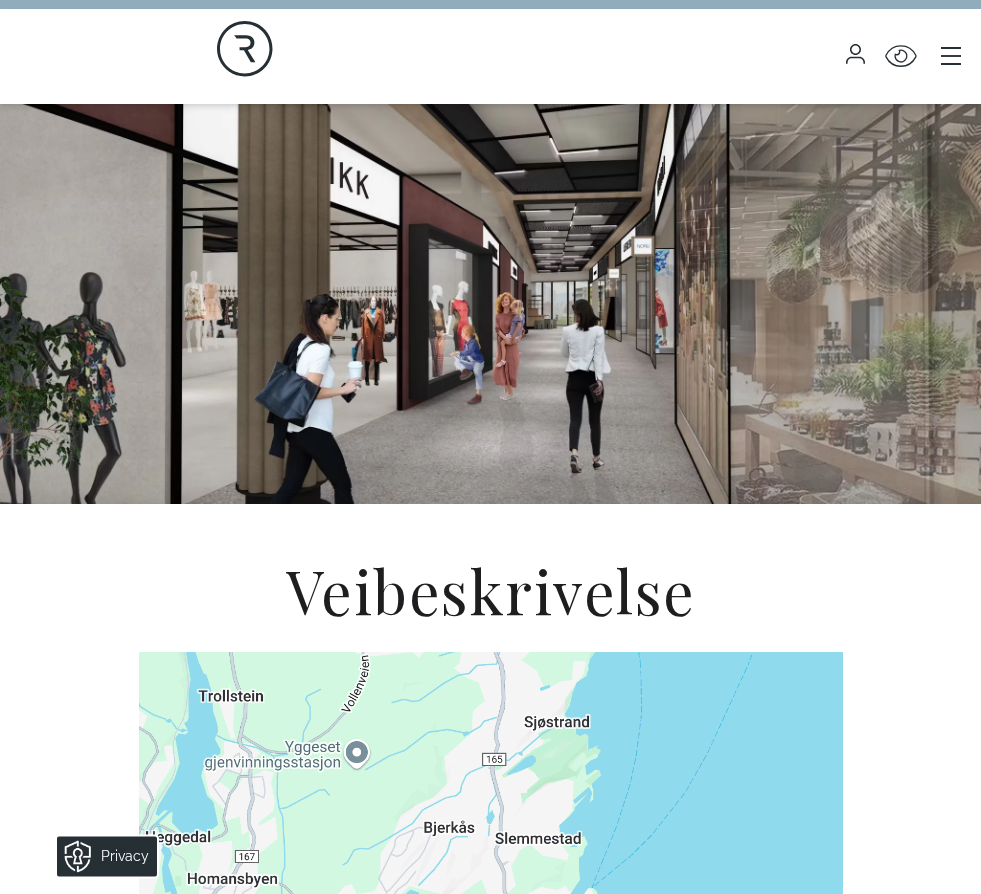 scroll, scrollTop: 0, scrollLeft: 0, axis: both 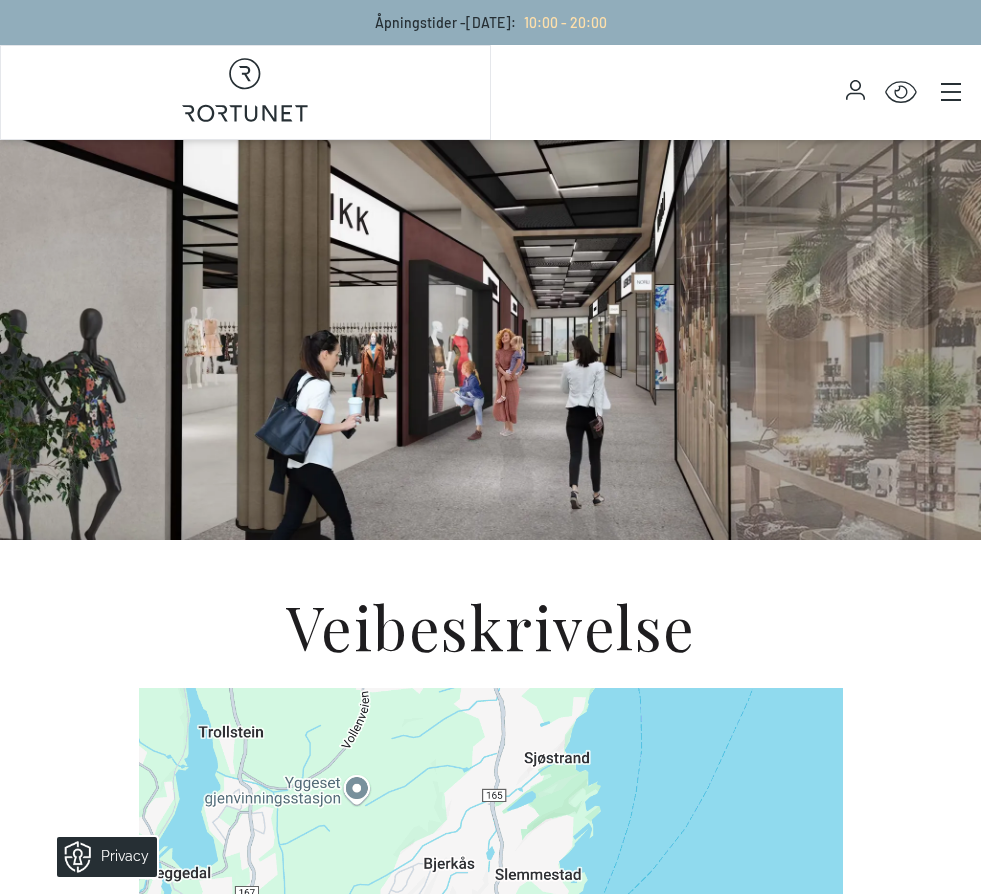 click 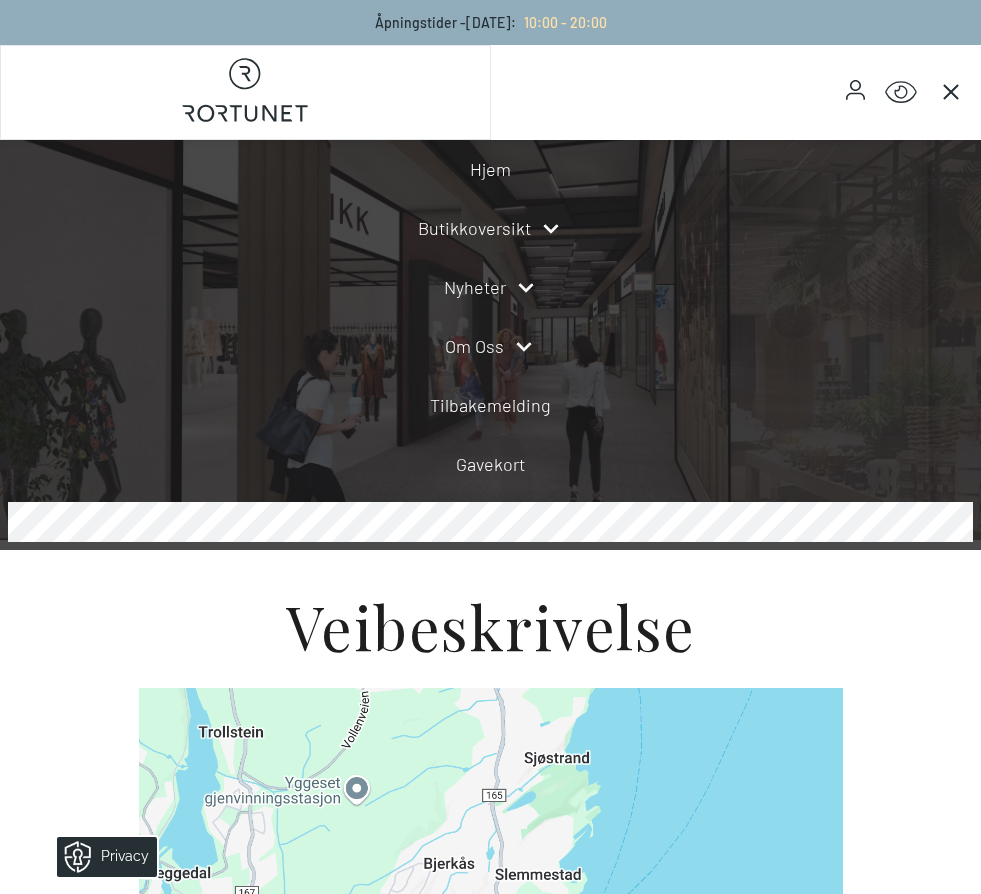 click on "Om oss" at bounding box center (474, 346) 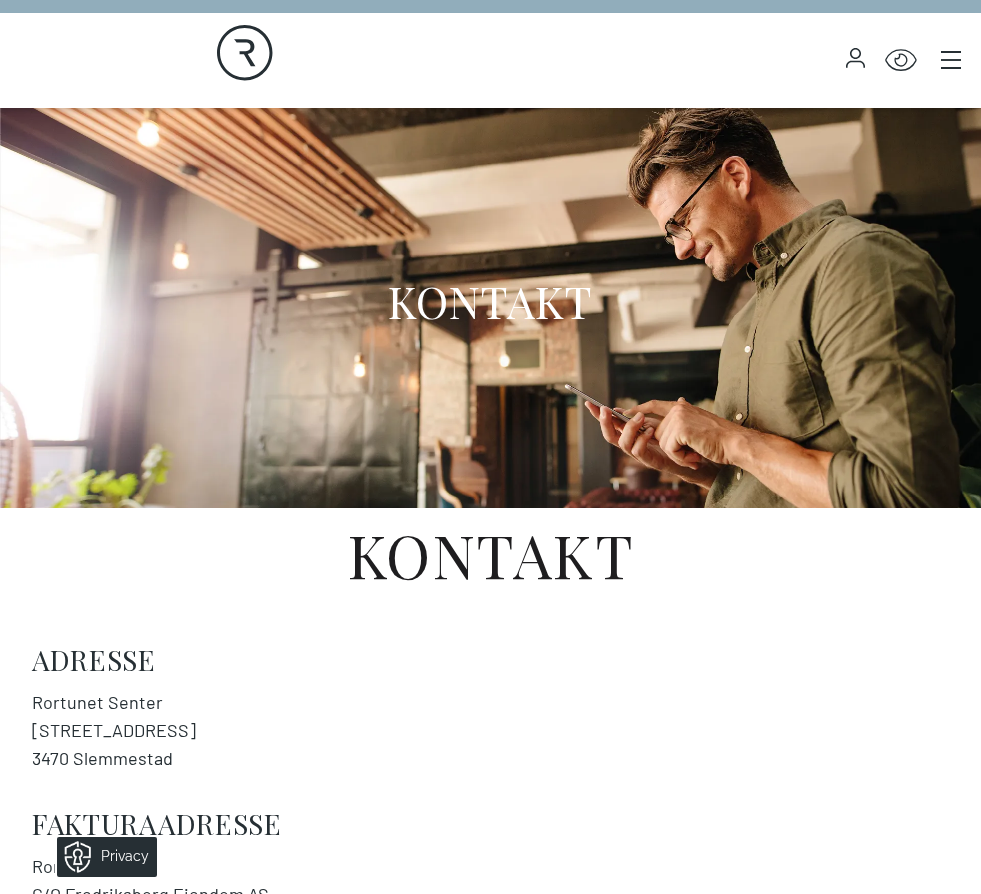 scroll, scrollTop: 0, scrollLeft: 0, axis: both 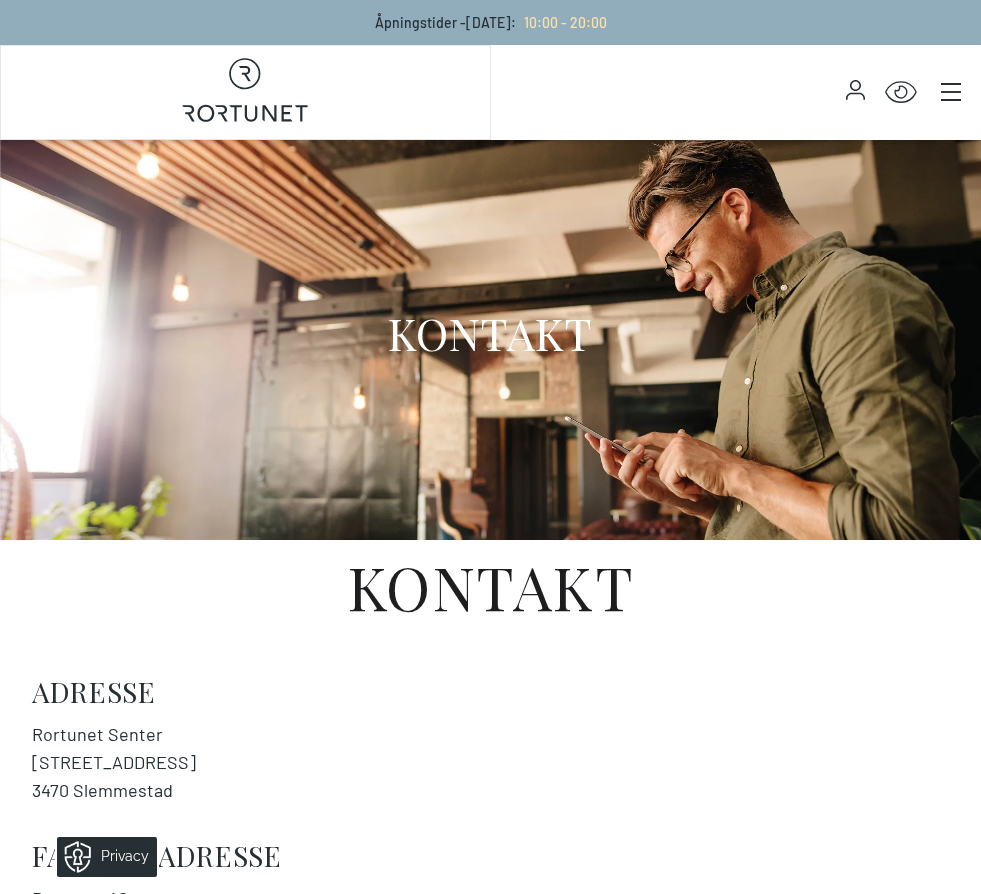 click 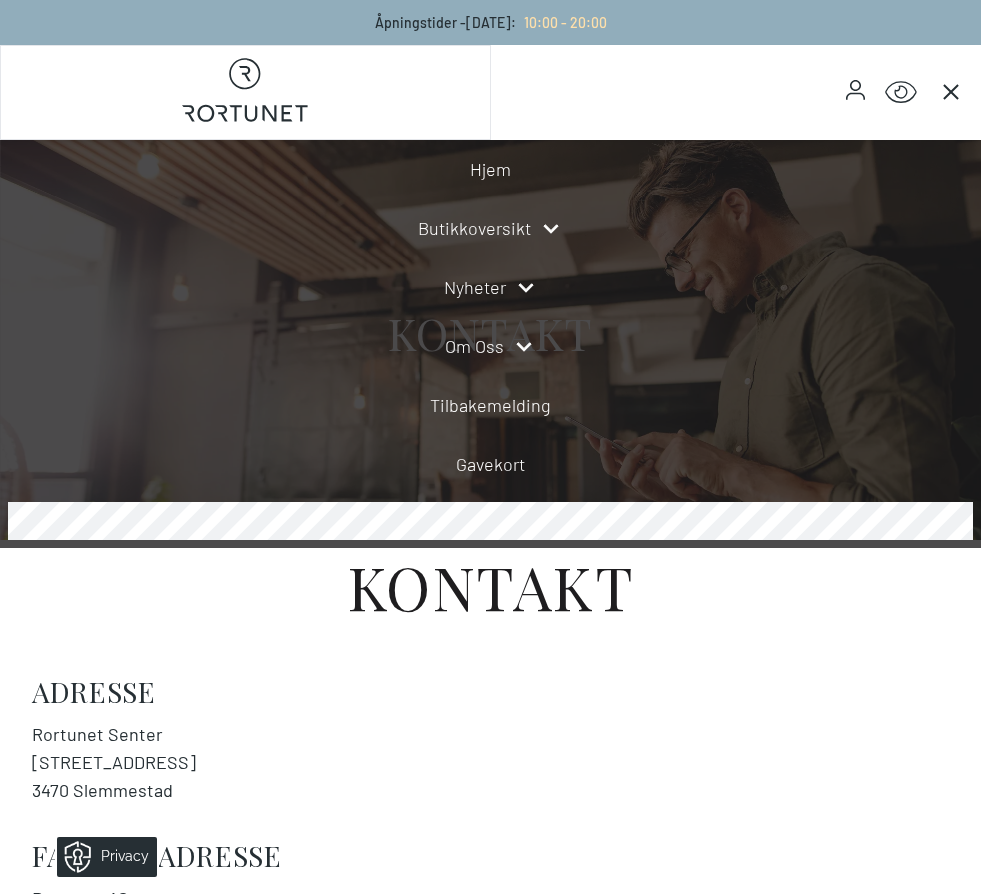click on "Hjem" at bounding box center (490, 169) 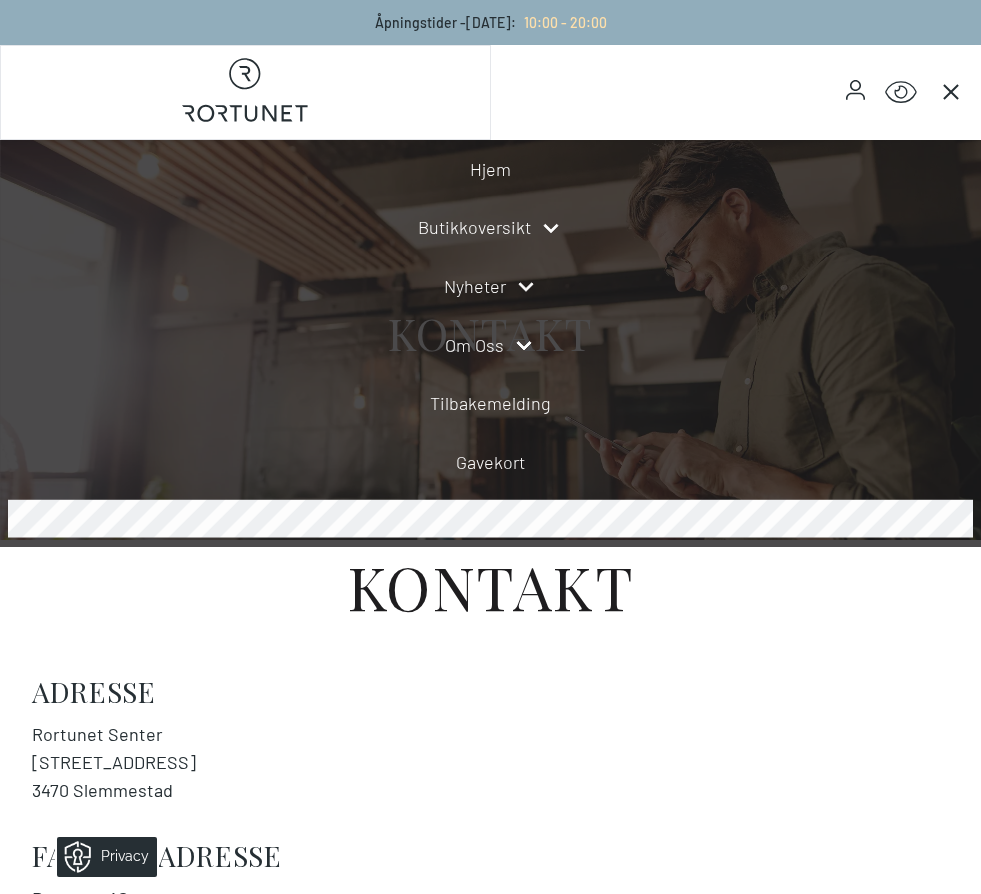 select on "NO" 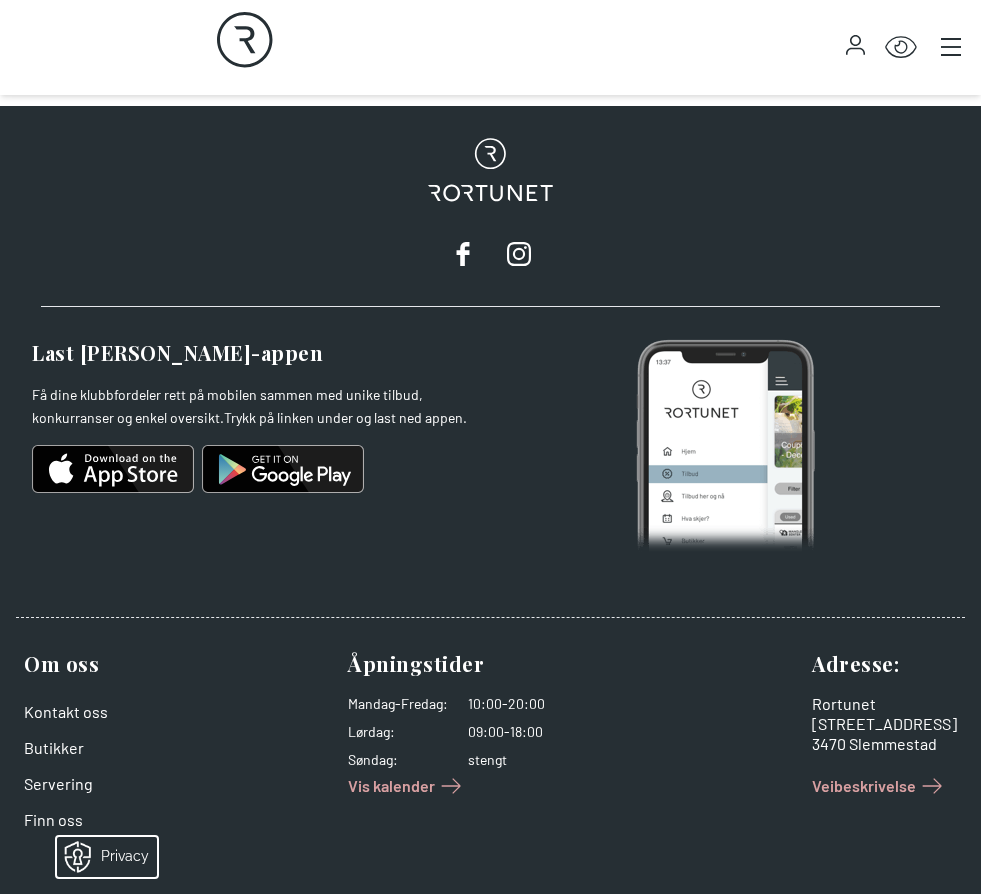 scroll, scrollTop: 4609, scrollLeft: 0, axis: vertical 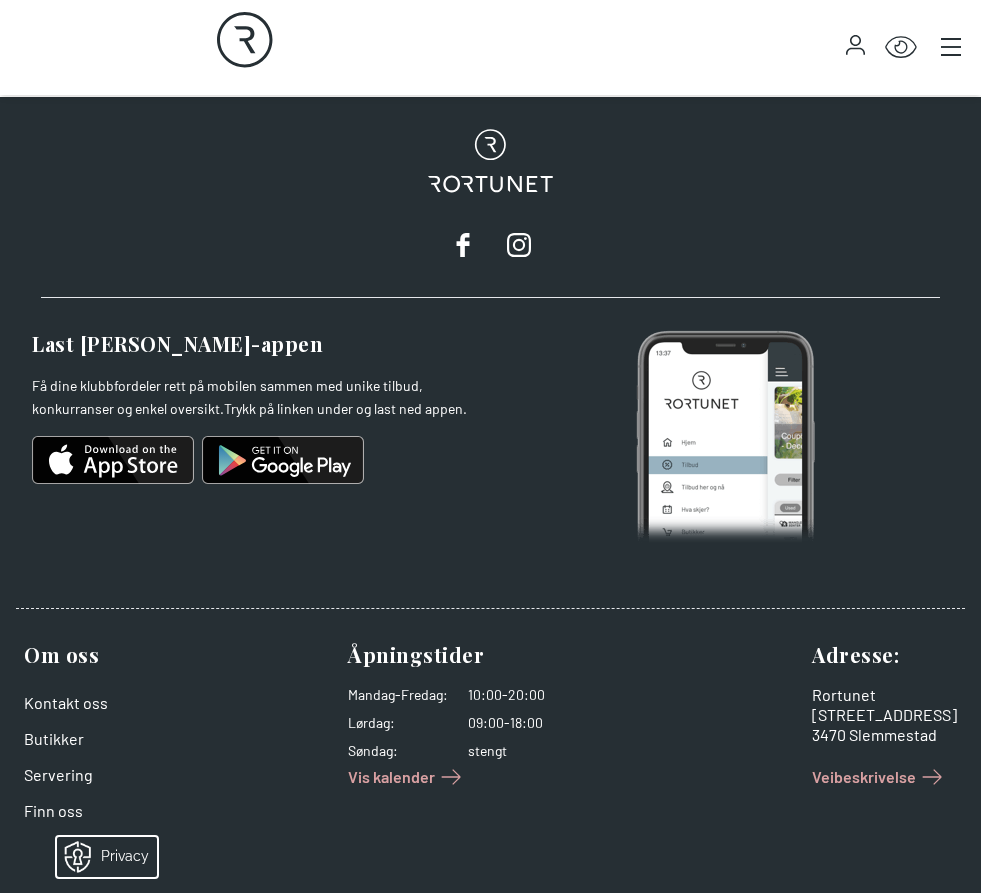 click on "Click for Accessibility Features" 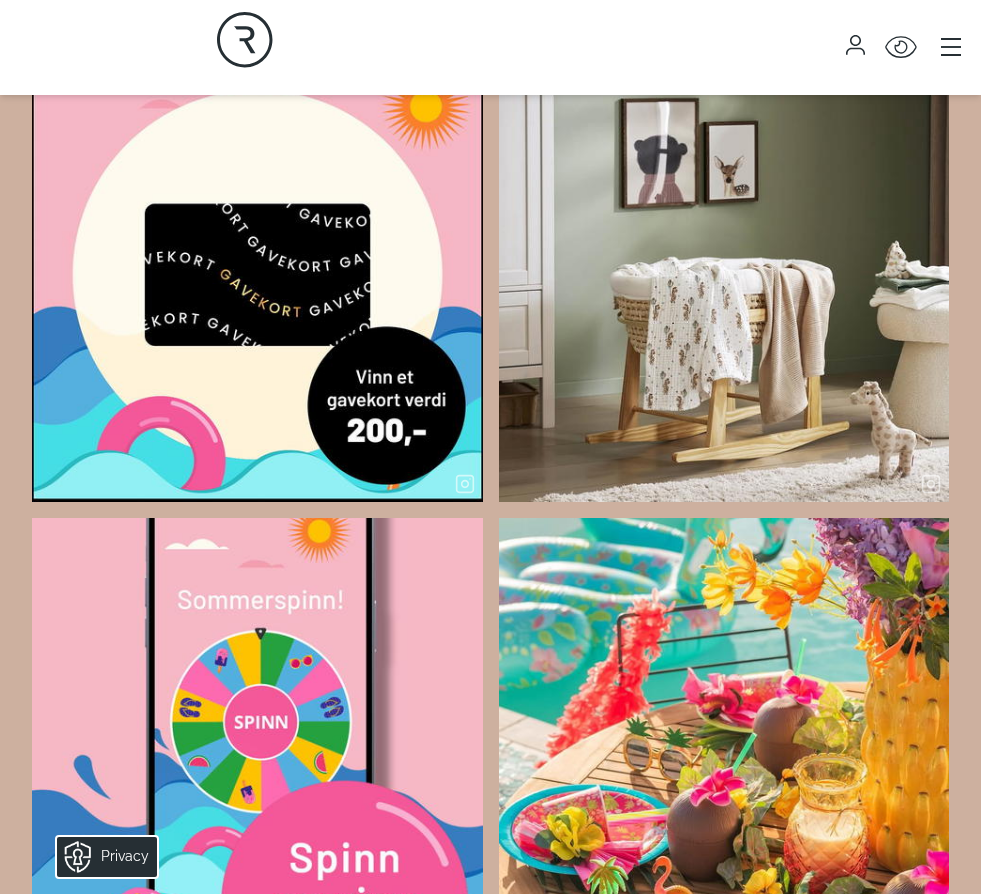 scroll, scrollTop: 3190, scrollLeft: 0, axis: vertical 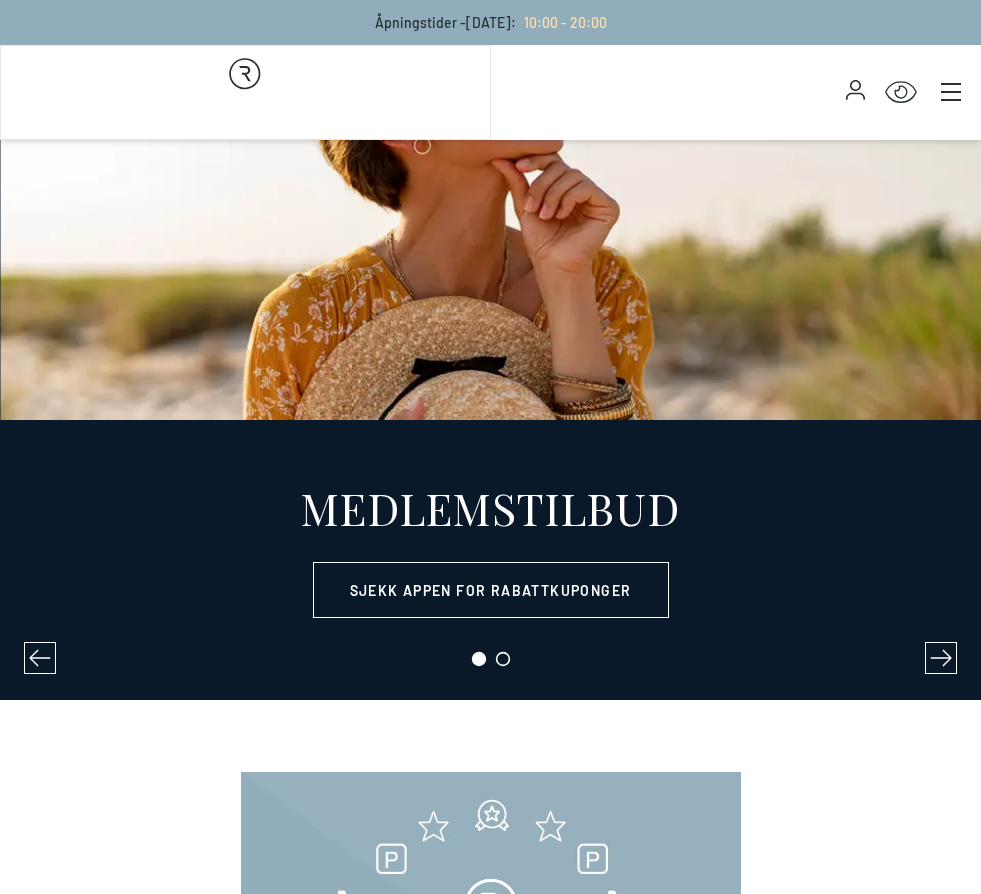 select on "NO" 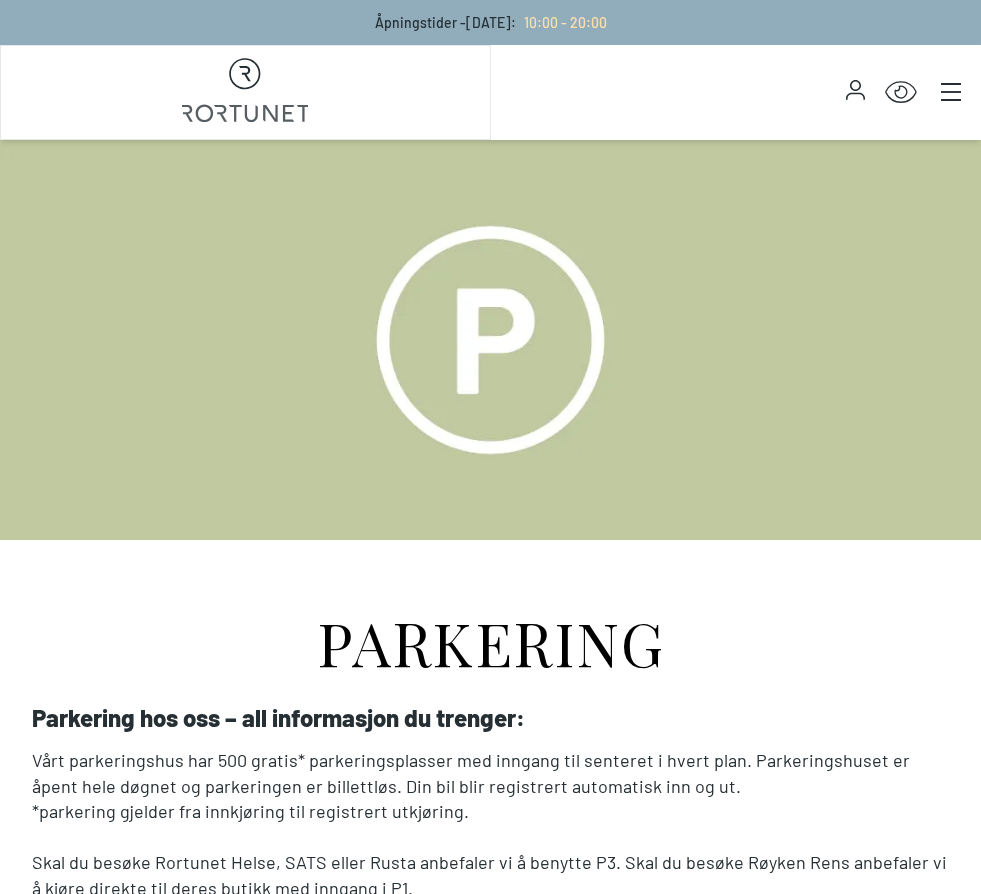scroll, scrollTop: 0, scrollLeft: 0, axis: both 